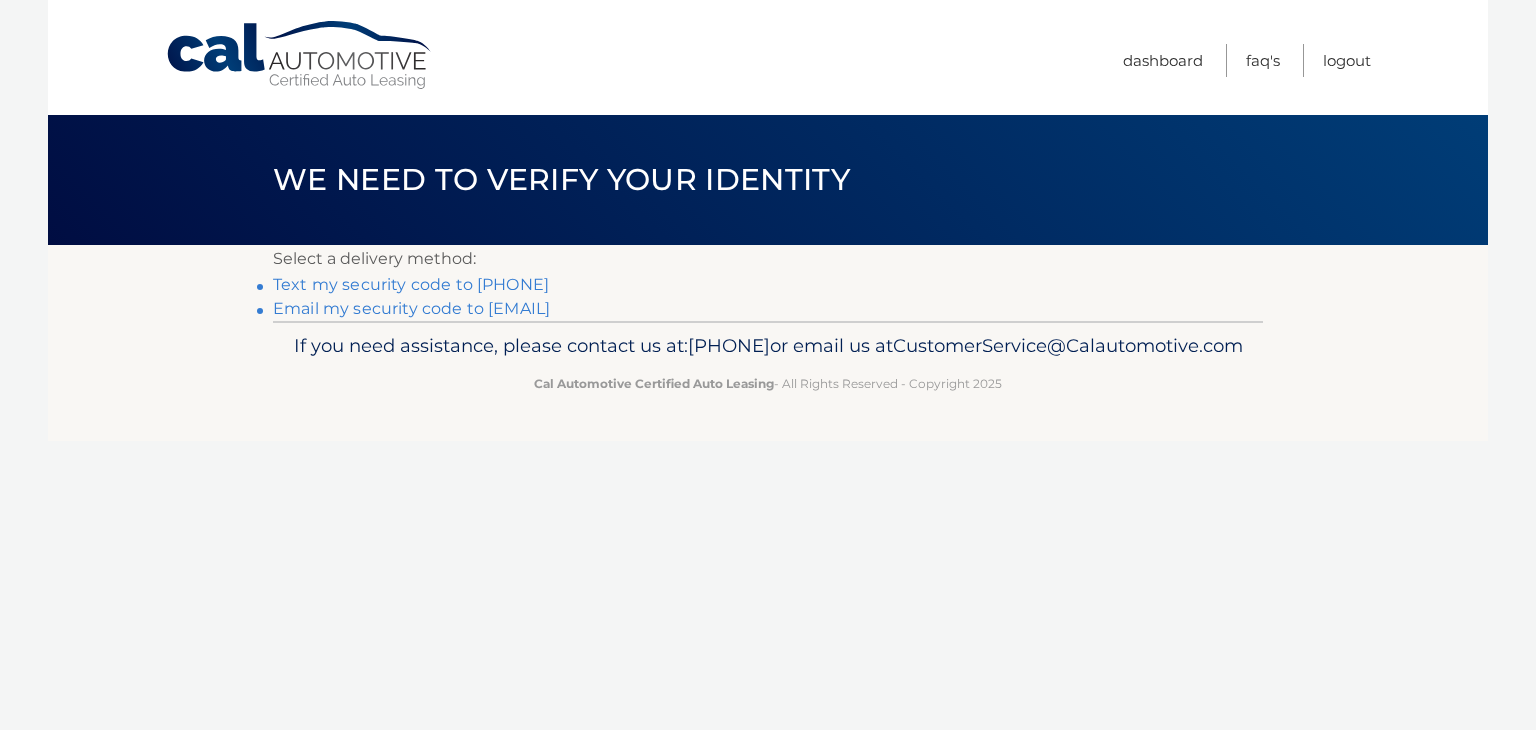 scroll, scrollTop: 0, scrollLeft: 0, axis: both 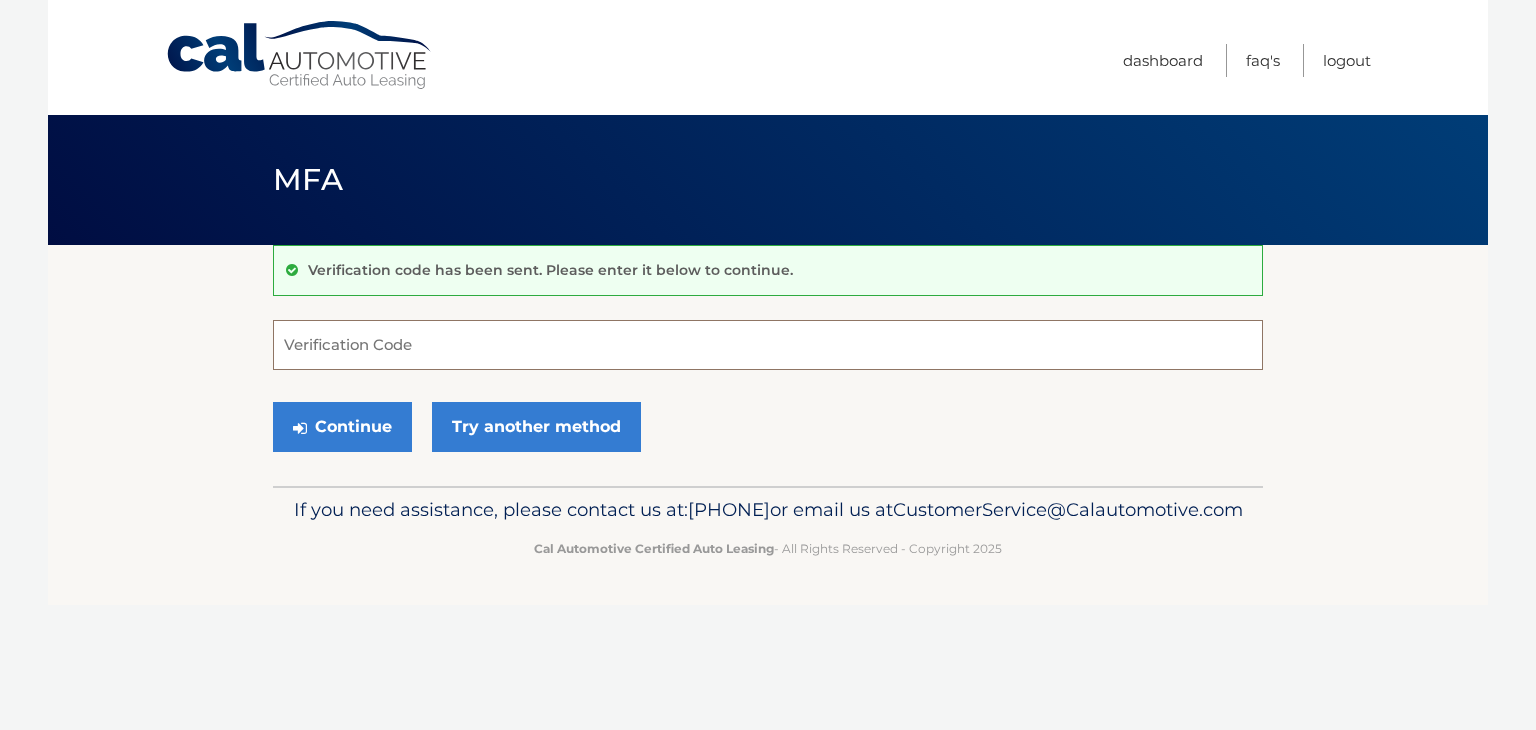 click on "Verification Code" at bounding box center [768, 345] 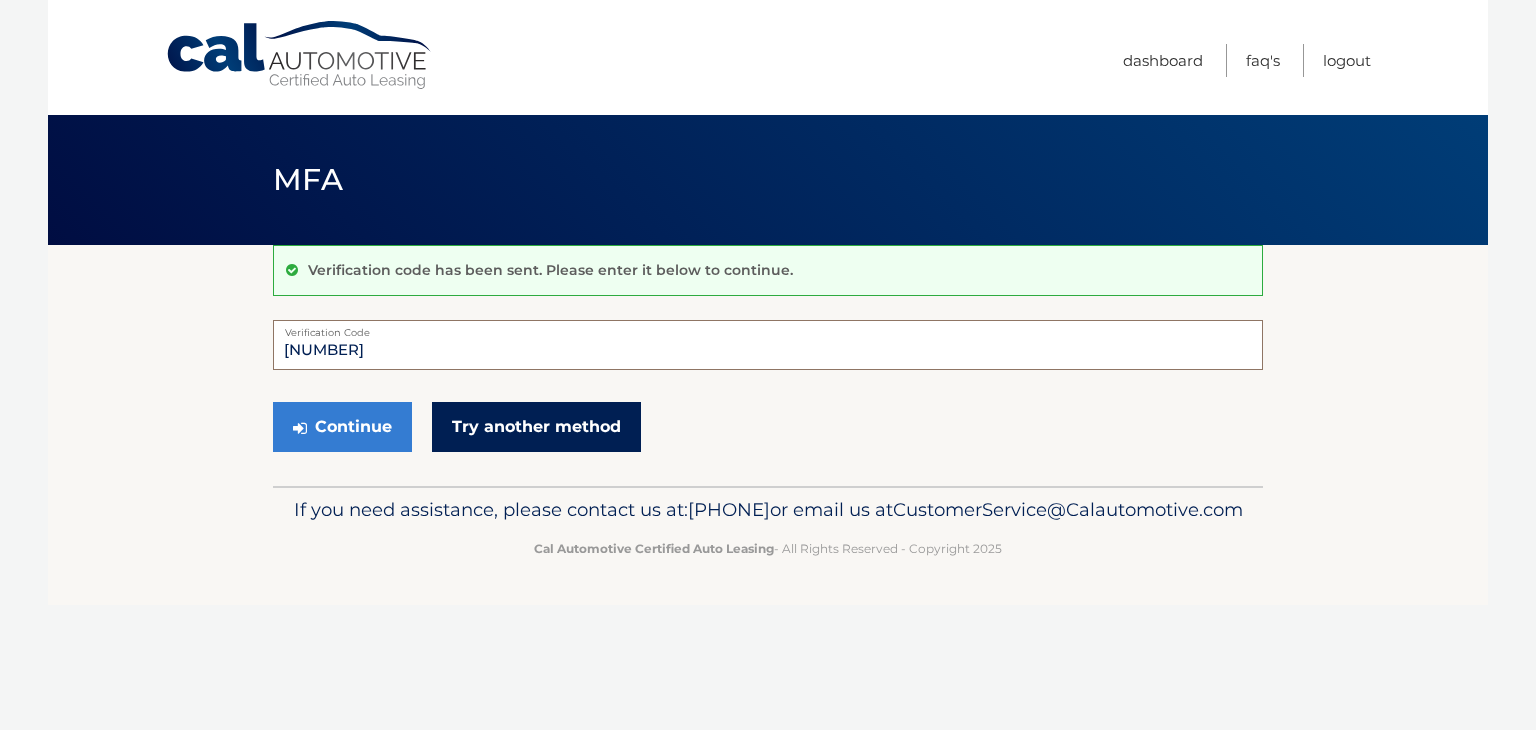 type on "591573" 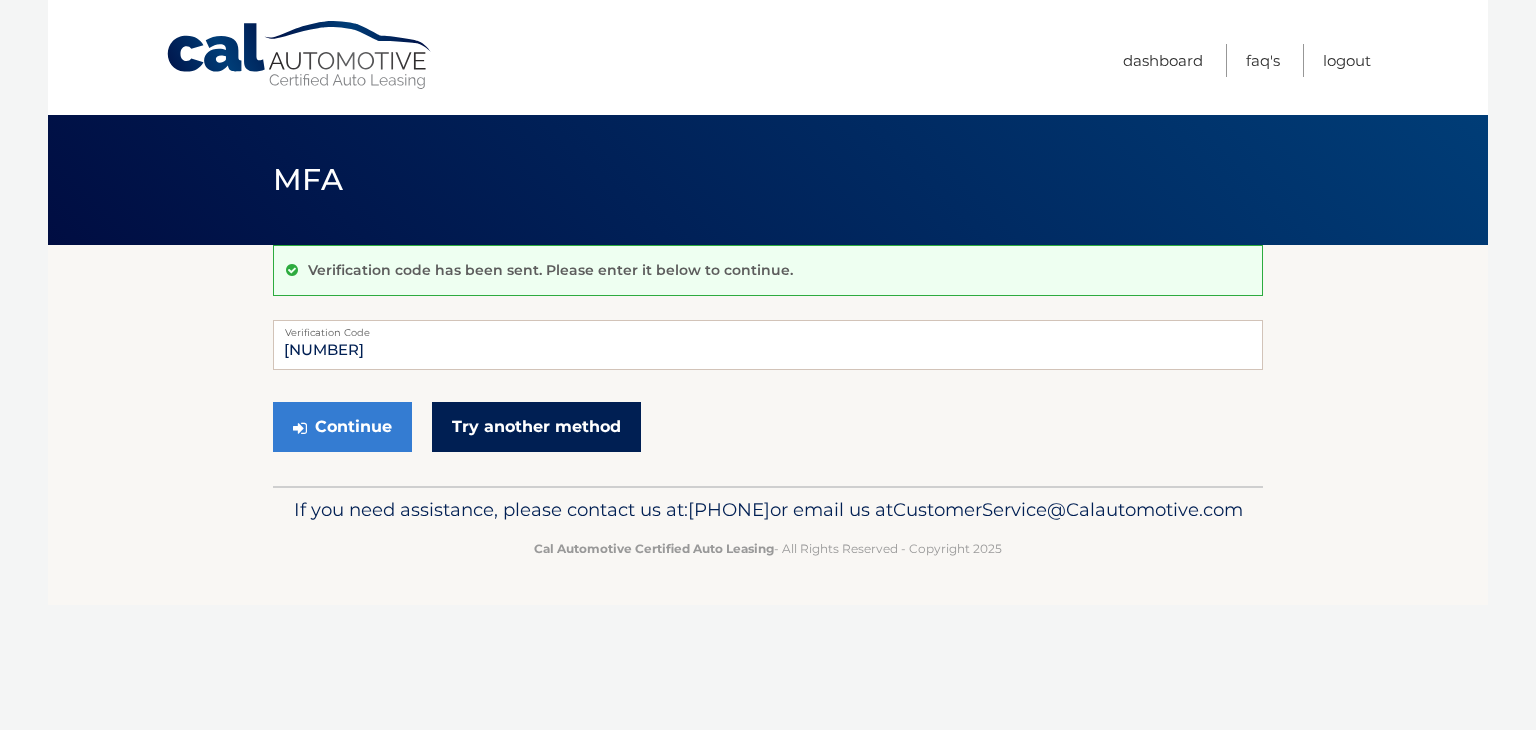 click on "Try another method" at bounding box center (536, 427) 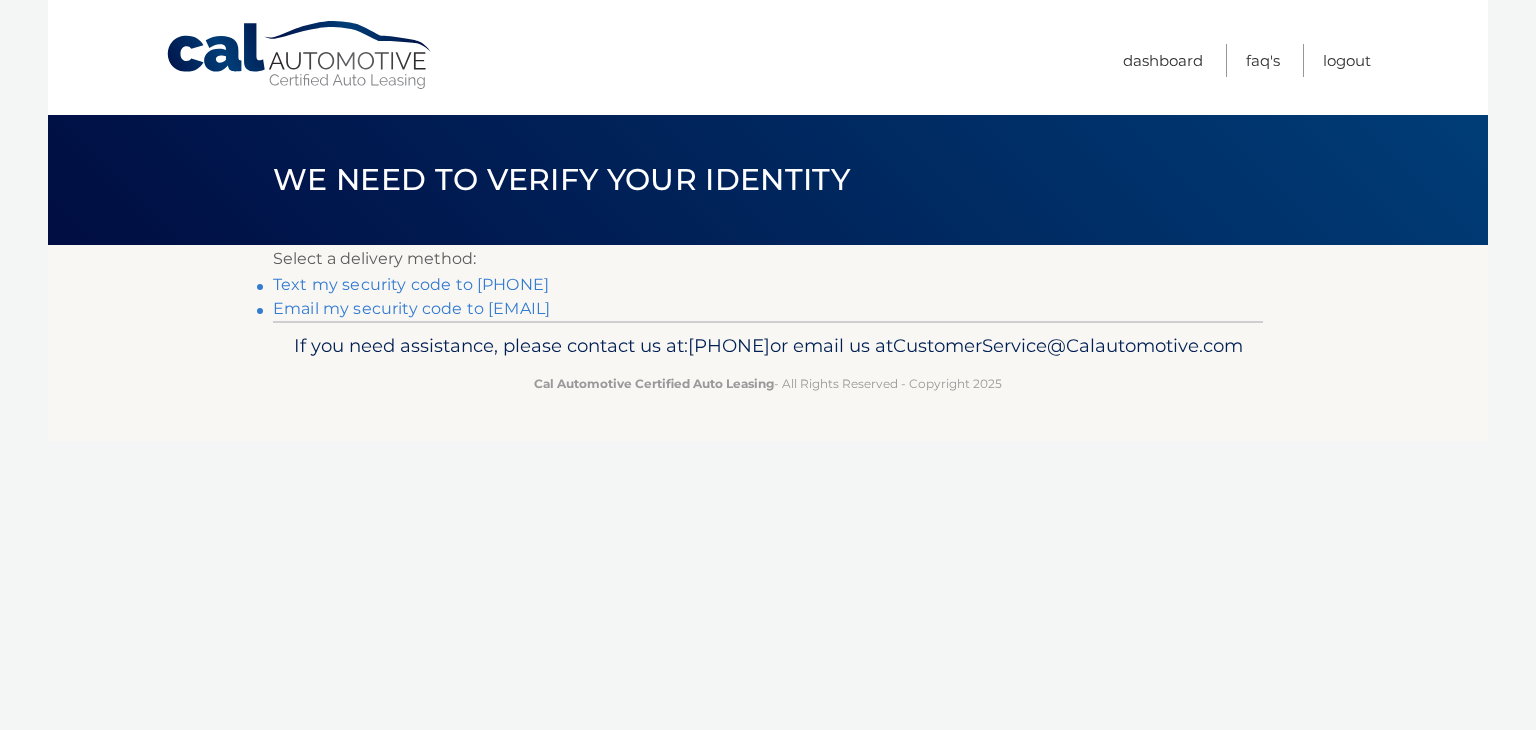 scroll, scrollTop: 0, scrollLeft: 0, axis: both 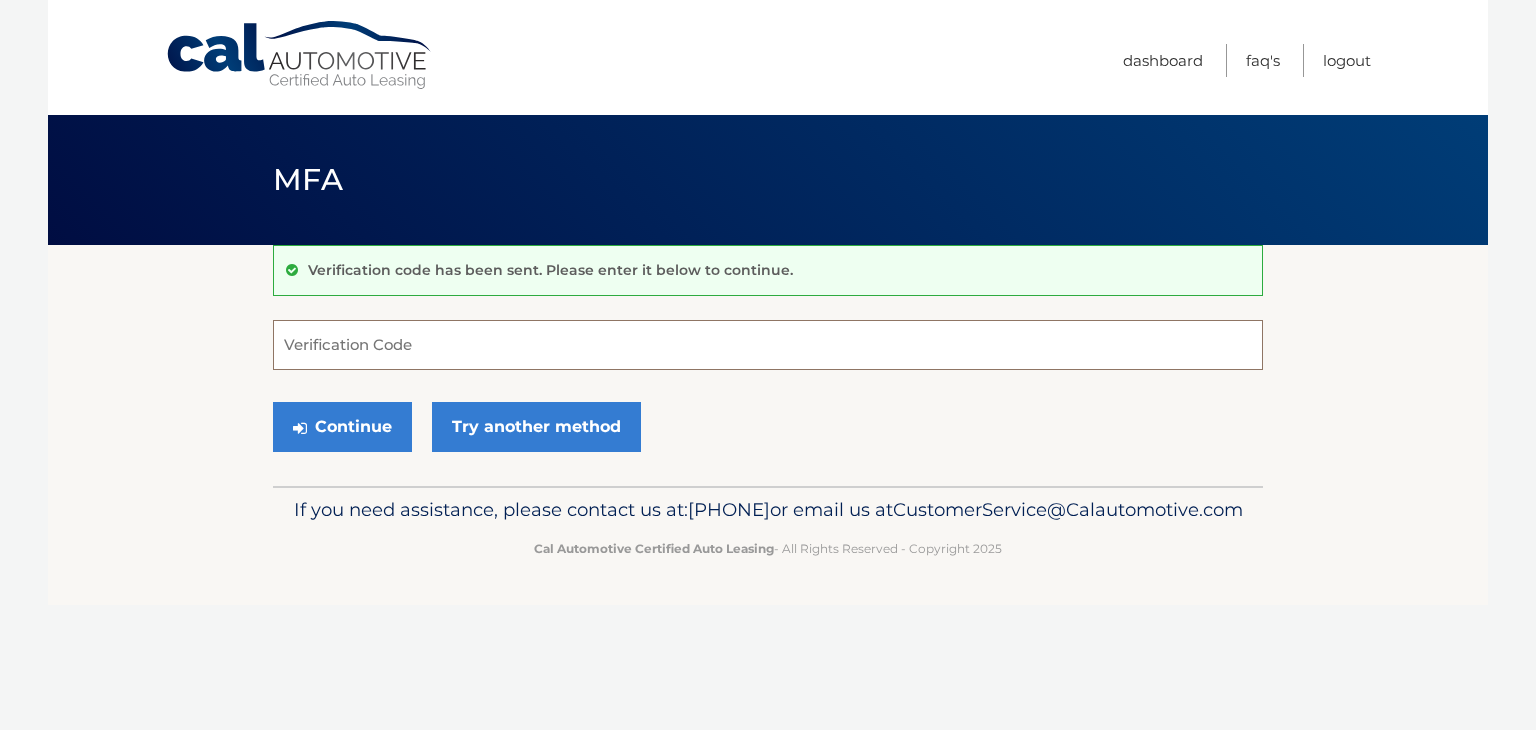 click on "Verification Code" at bounding box center [768, 345] 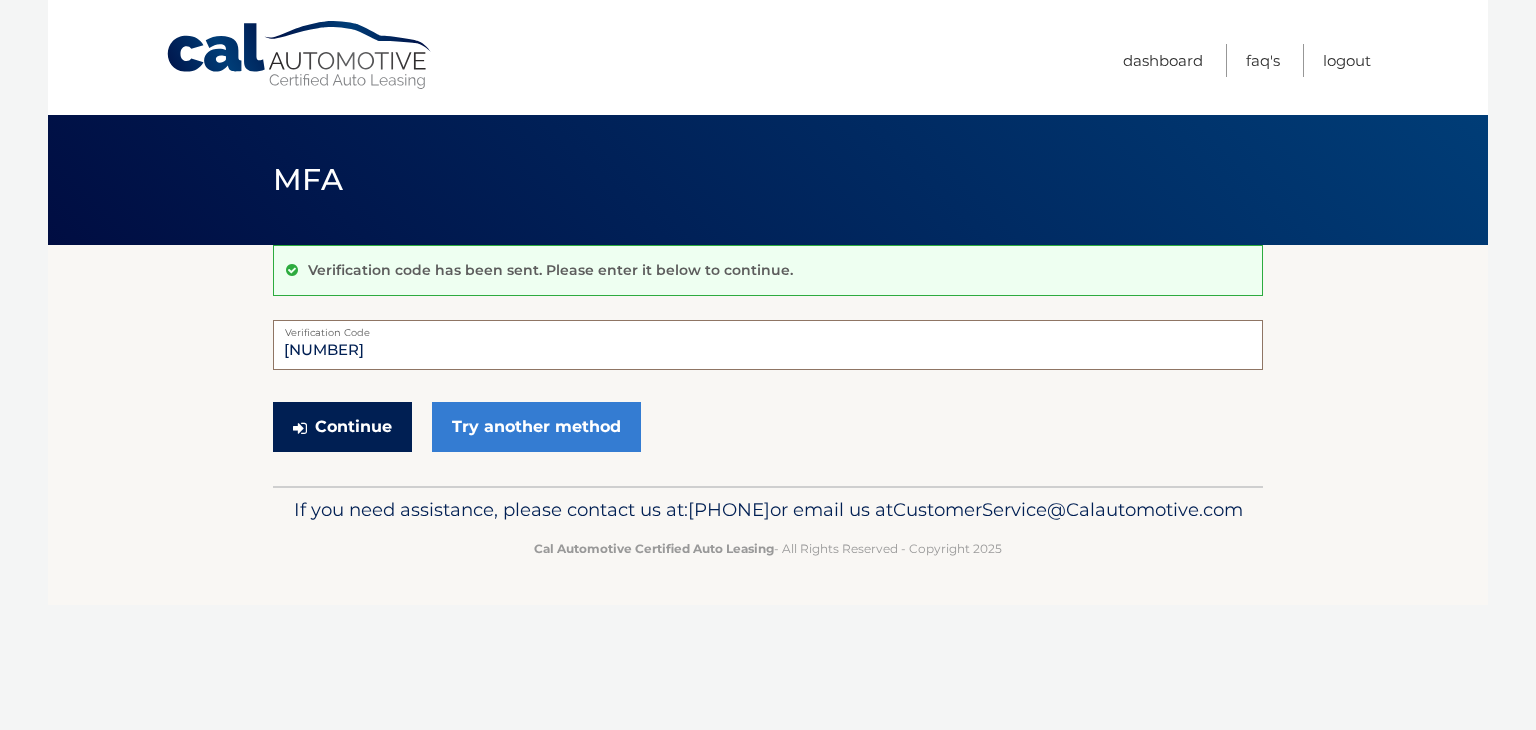 type on "749695" 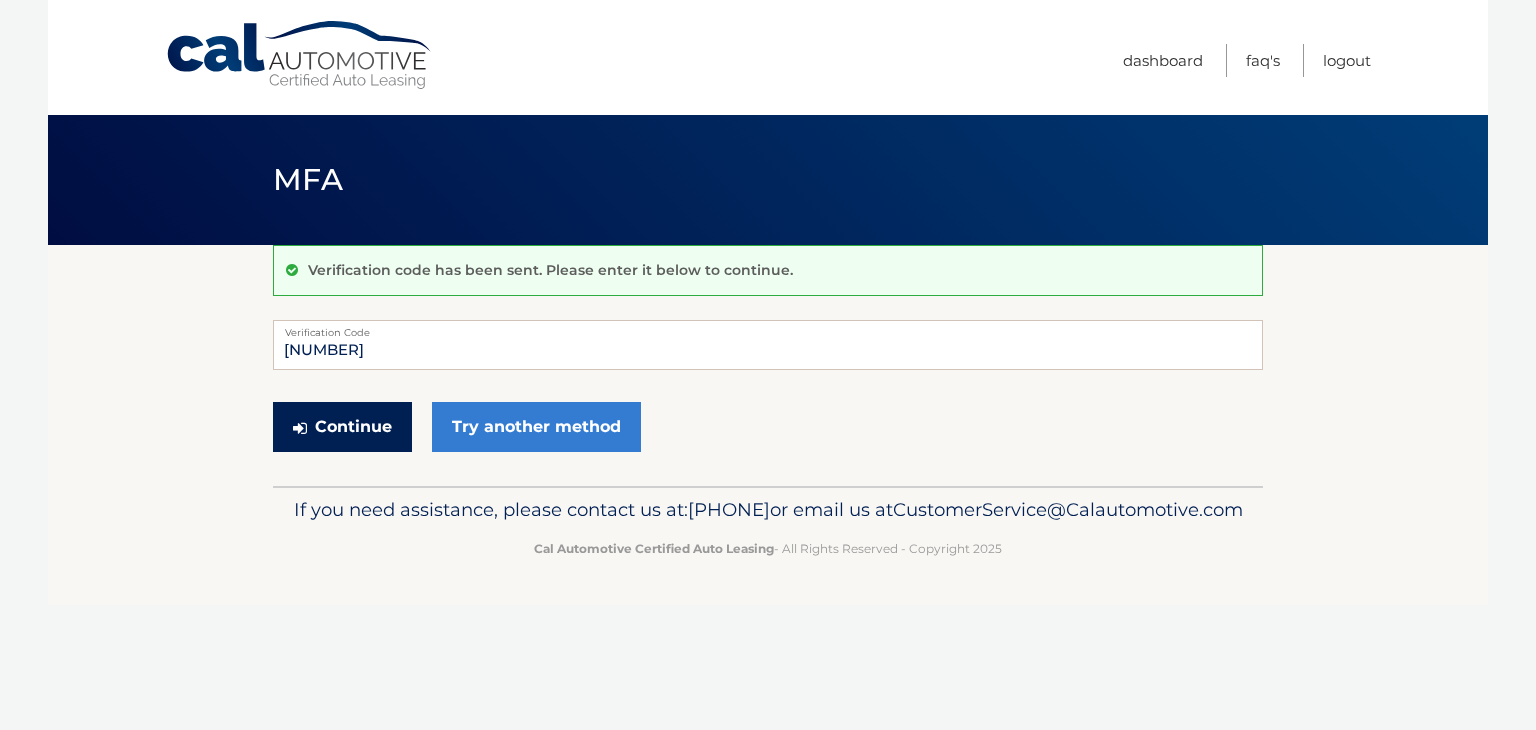 click on "Continue" at bounding box center (342, 427) 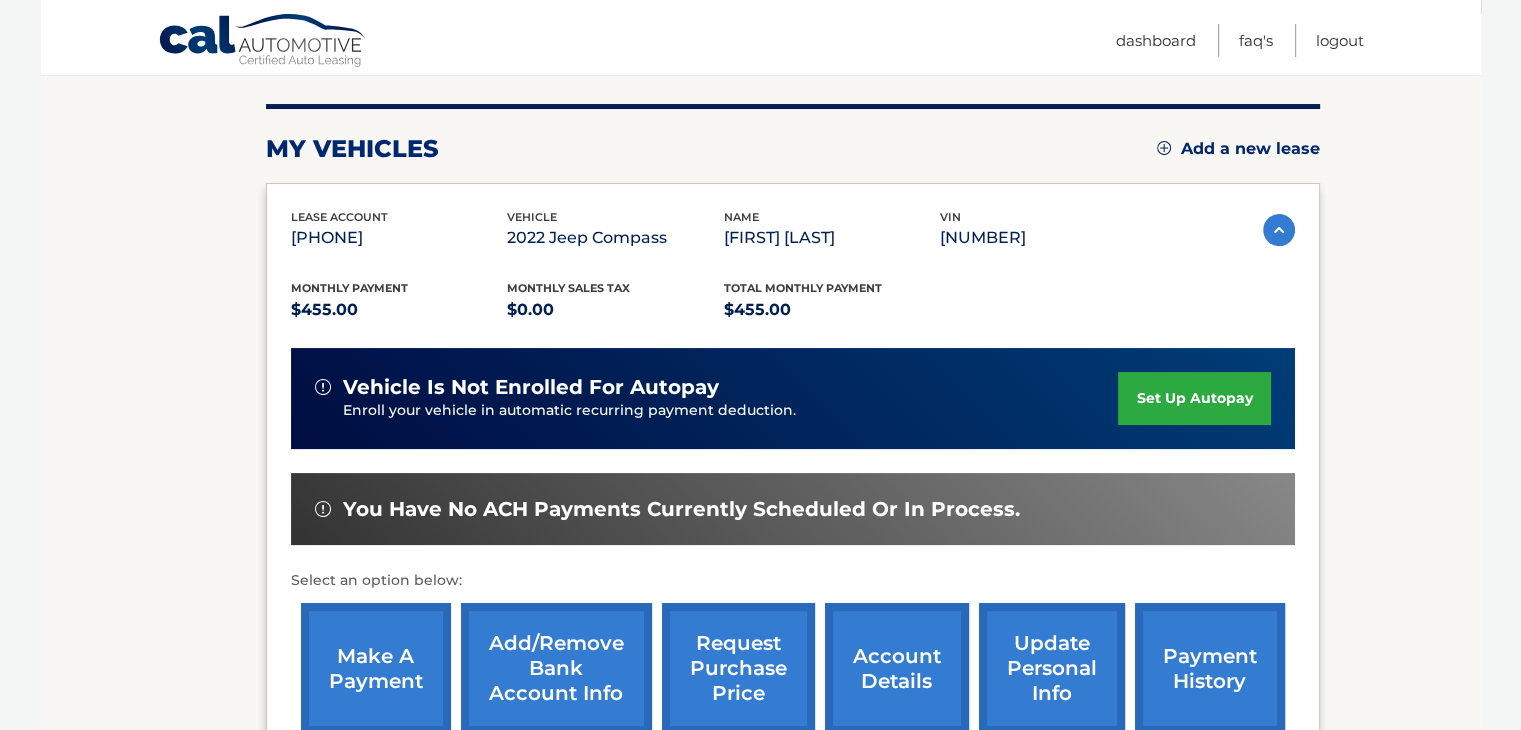 scroll, scrollTop: 239, scrollLeft: 0, axis: vertical 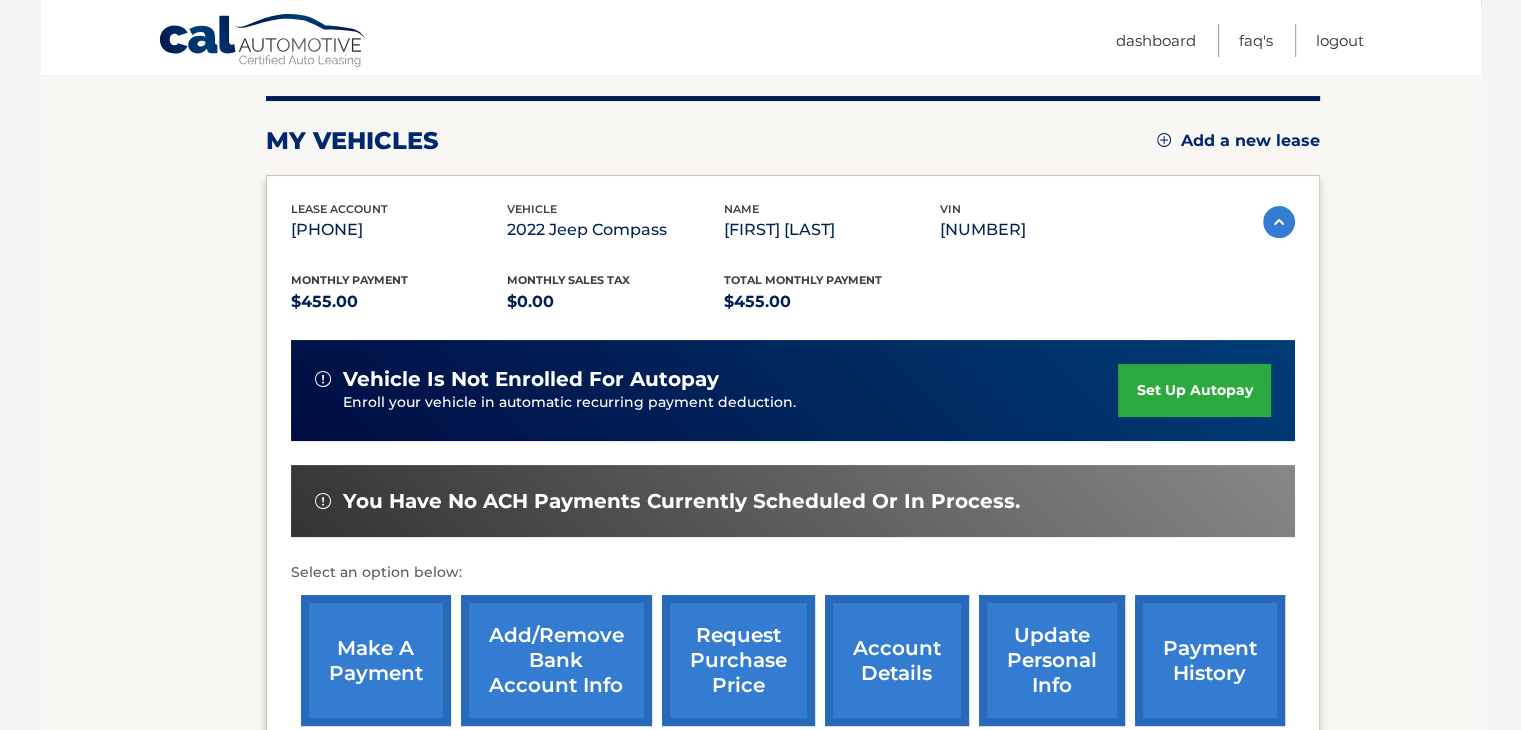 click on "make a payment" at bounding box center [376, 660] 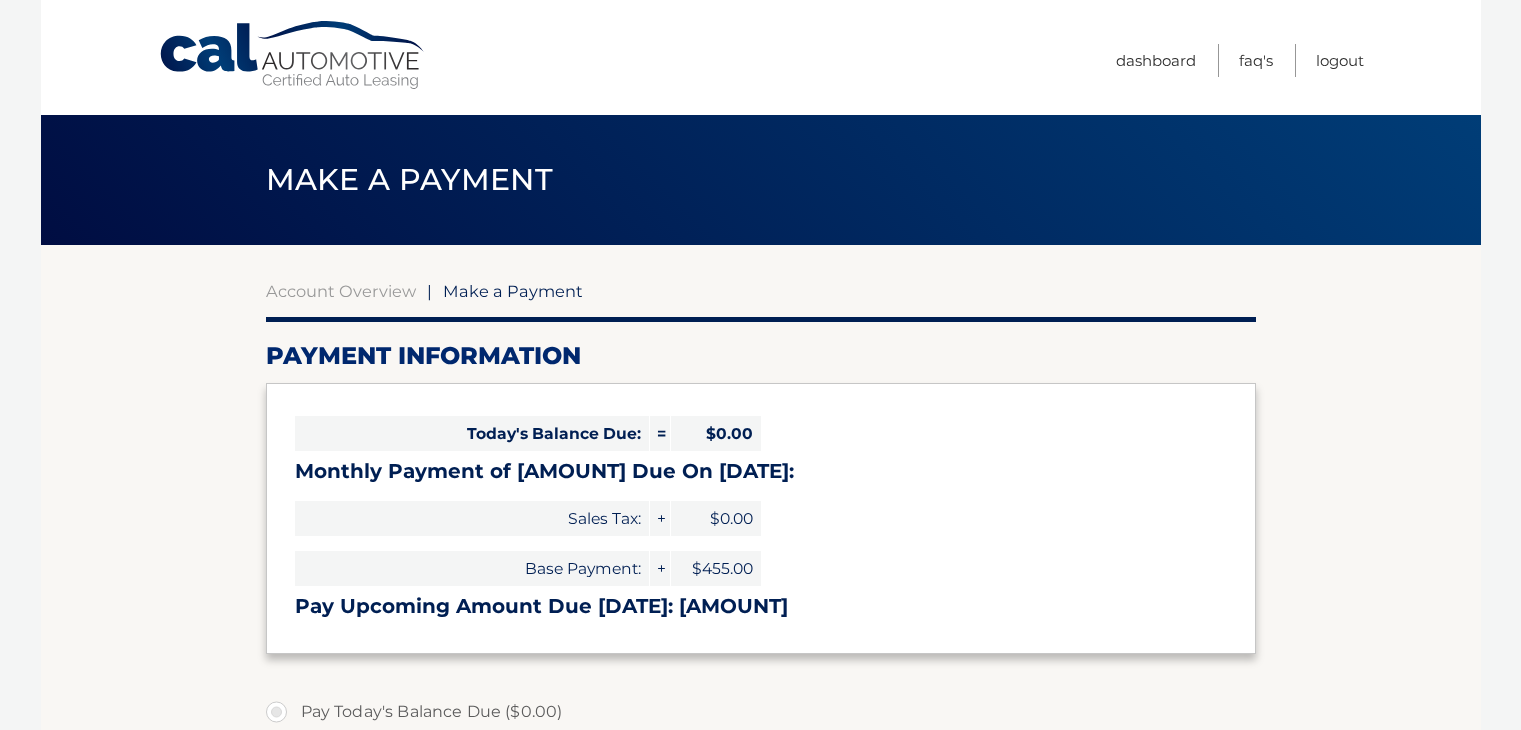 scroll, scrollTop: 0, scrollLeft: 0, axis: both 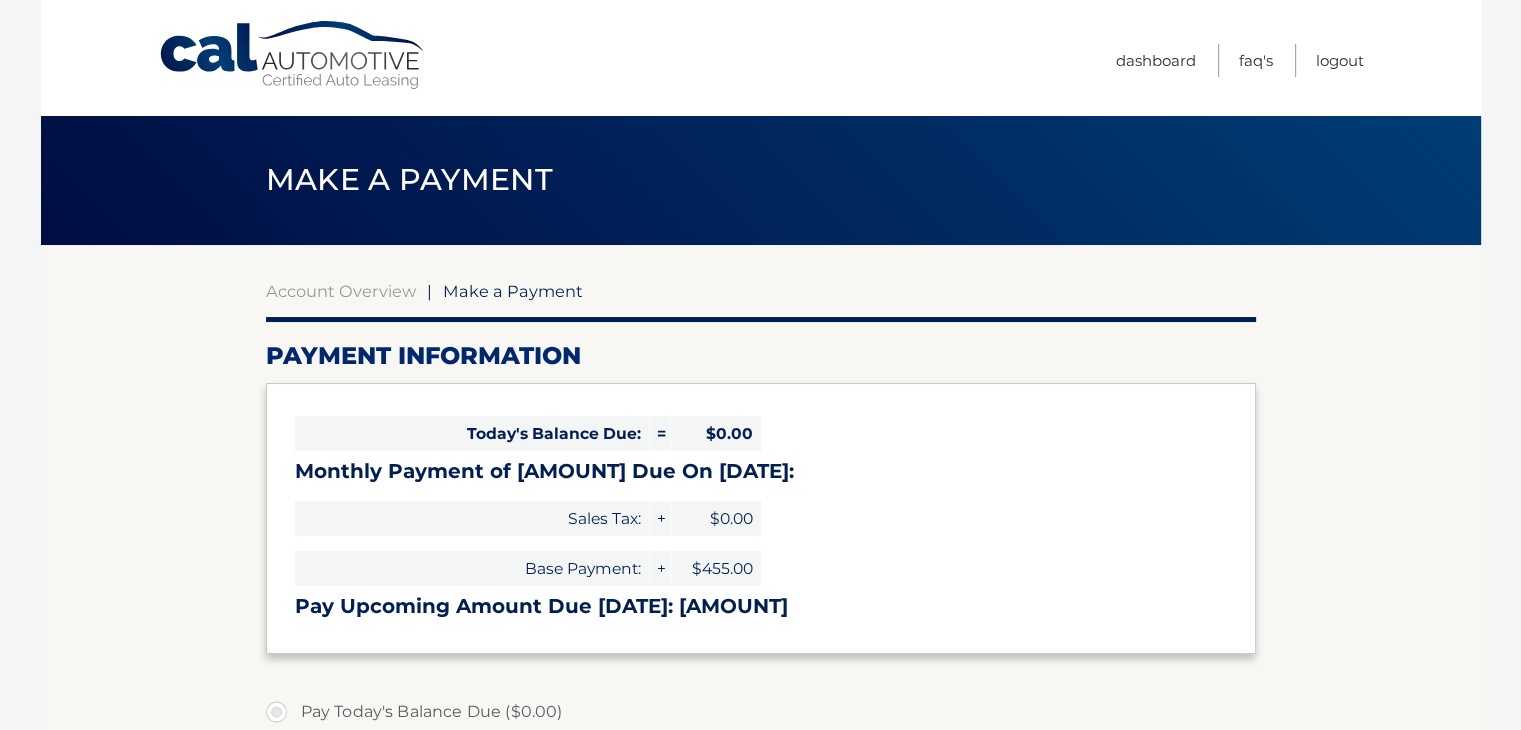 select on "ZTMxYjE0ZDktMTE1Mi00ODhiLWE1NTgtMmRmYjI3ZGY0MWI2" 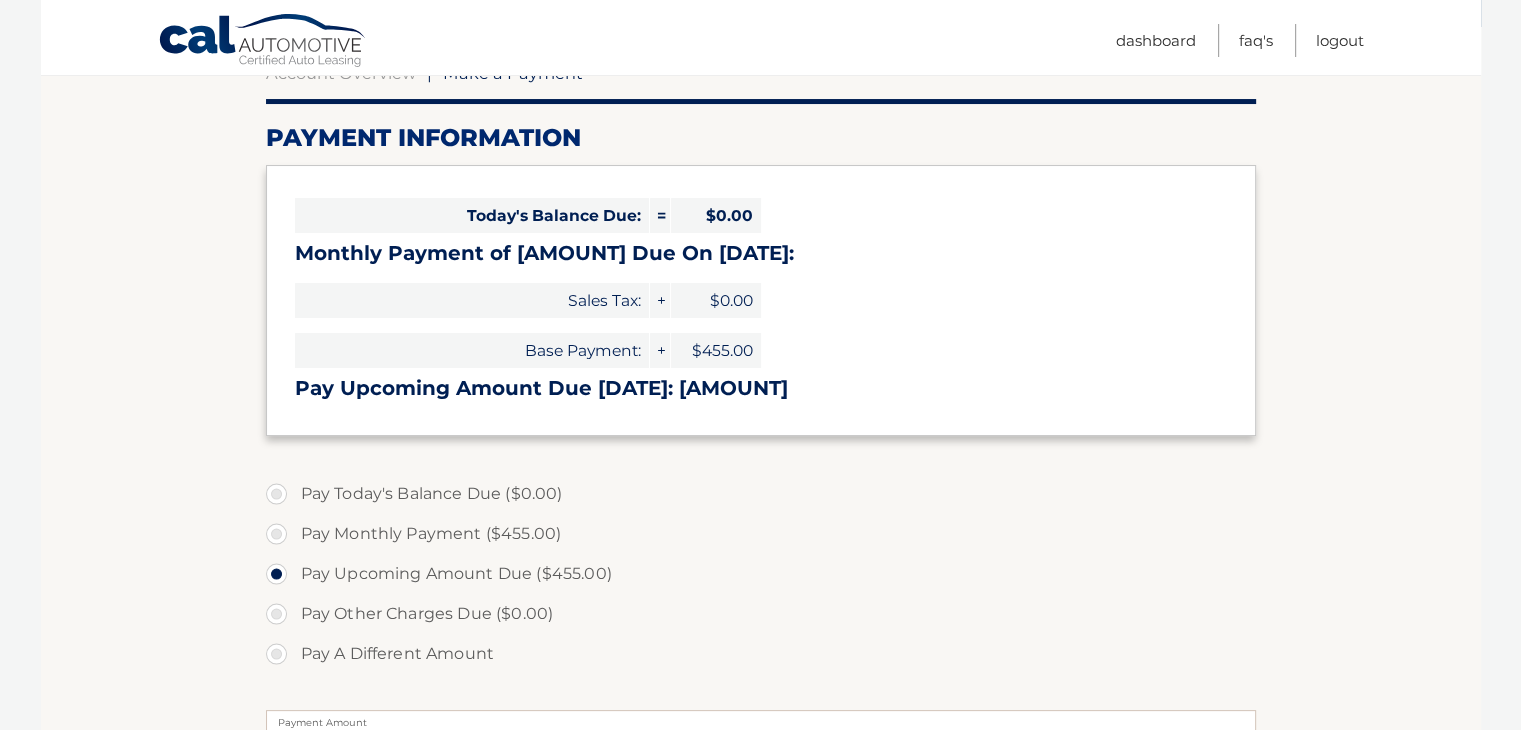 scroll, scrollTop: 264, scrollLeft: 0, axis: vertical 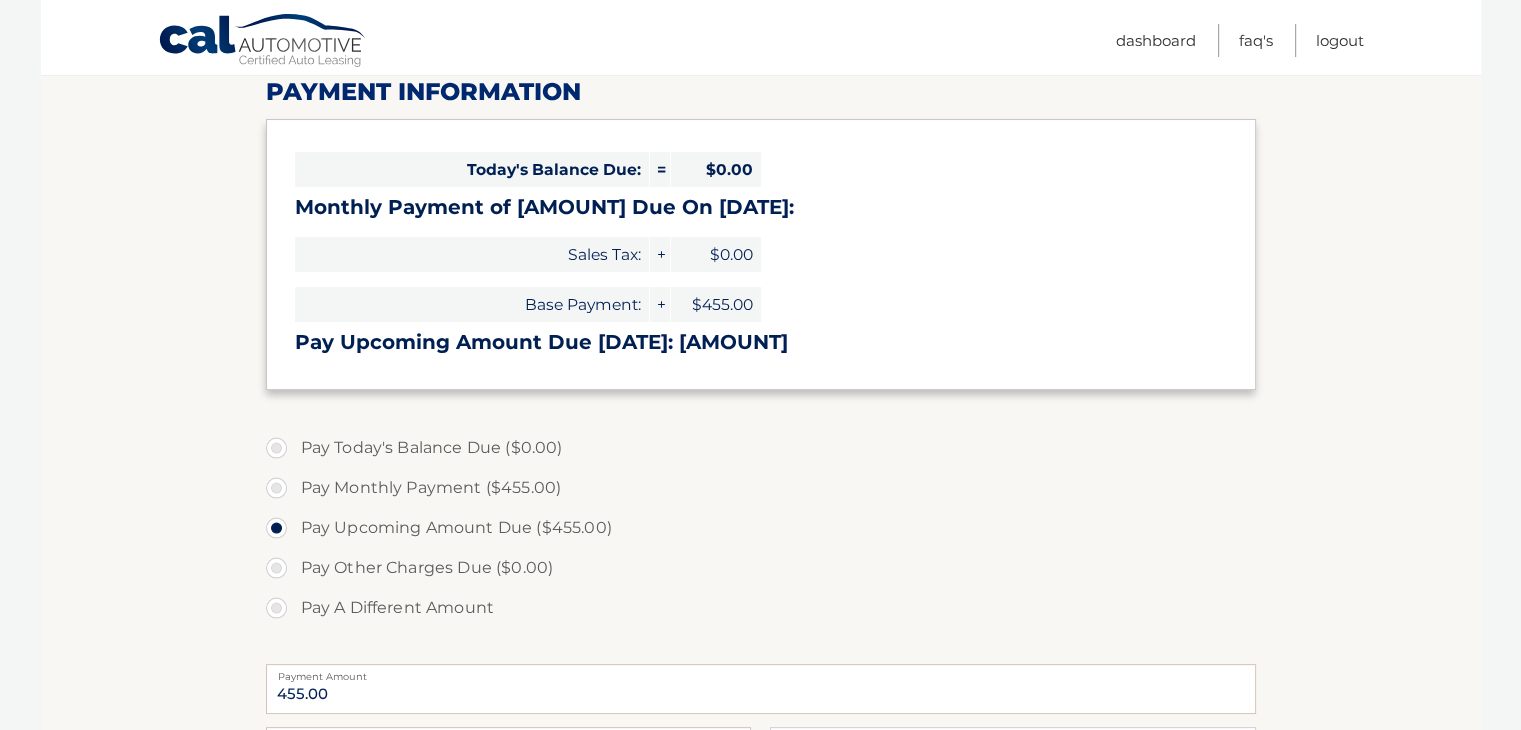 click on "Pay Monthly Payment ($455.00)" at bounding box center (761, 488) 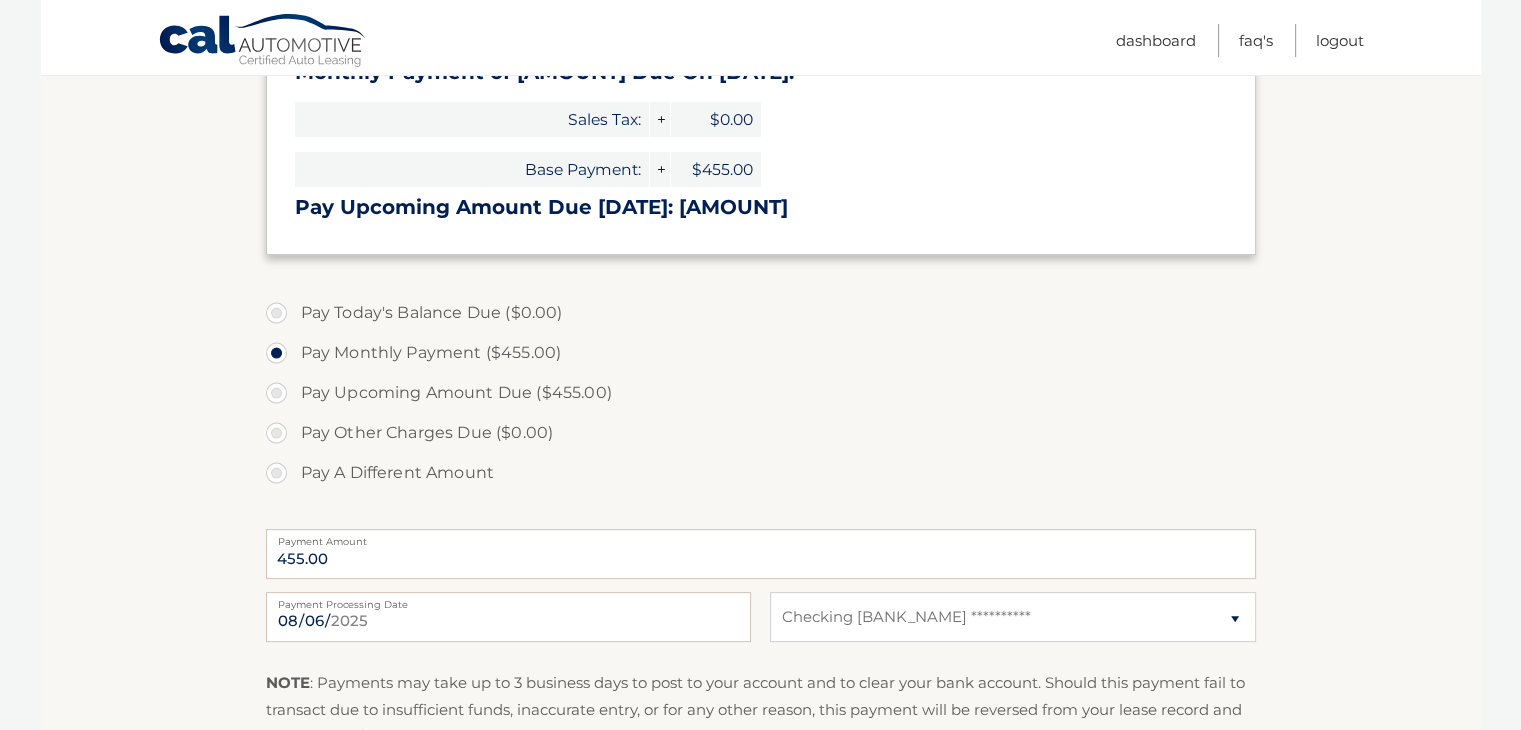 scroll, scrollTop: 456, scrollLeft: 0, axis: vertical 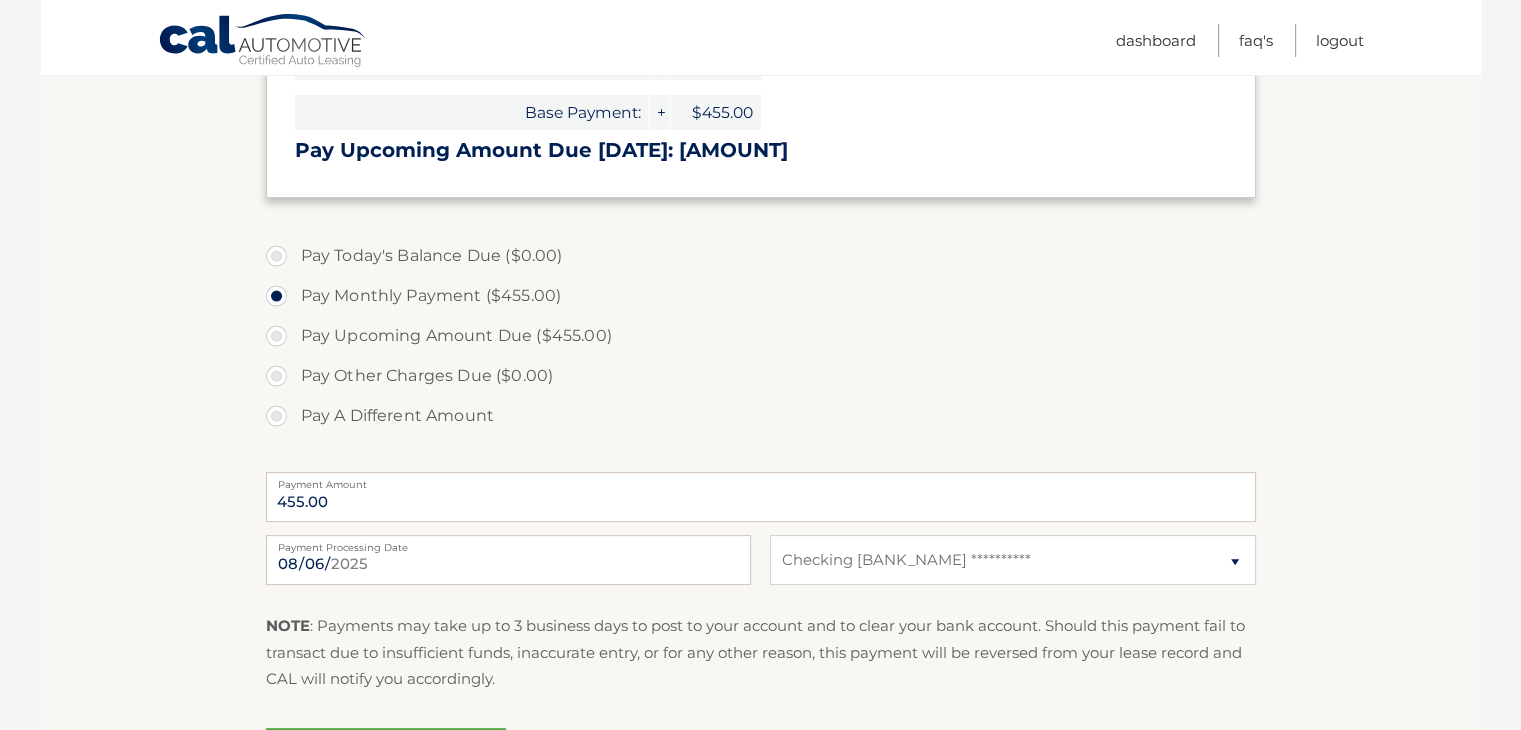 click on "Pay Upcoming Amount Due ($455.00)" at bounding box center (761, 336) 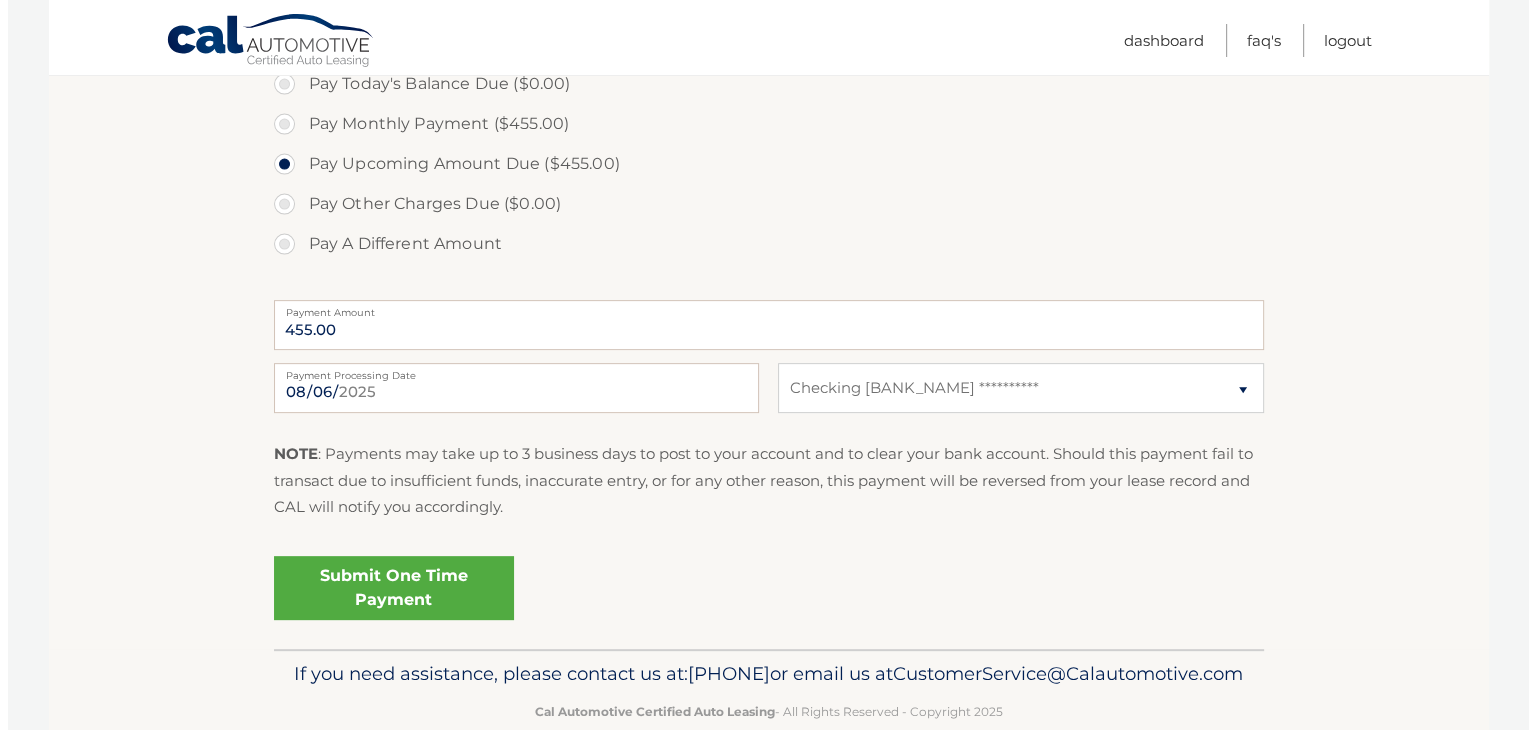scroll, scrollTop: 647, scrollLeft: 0, axis: vertical 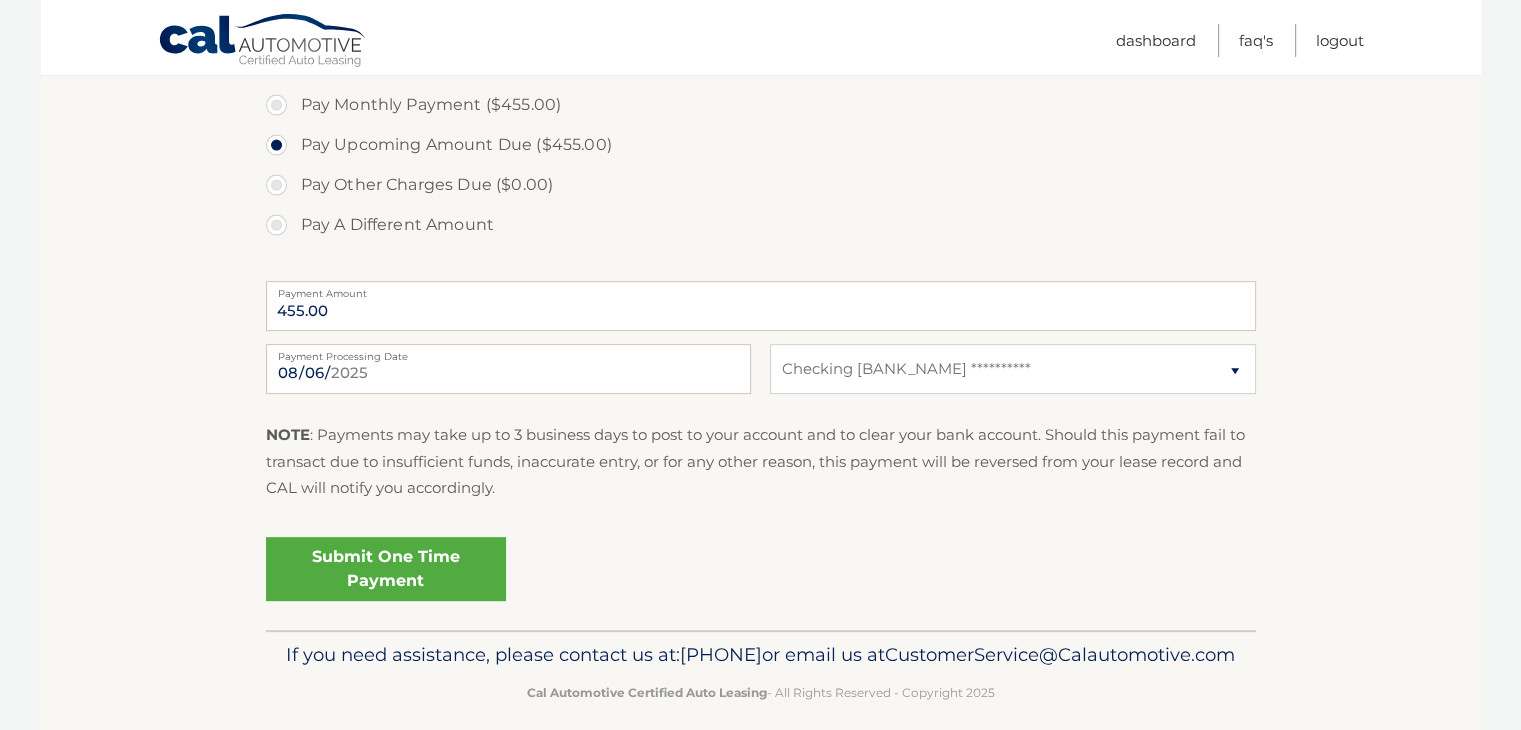 click on "Submit One Time Payment" at bounding box center (386, 569) 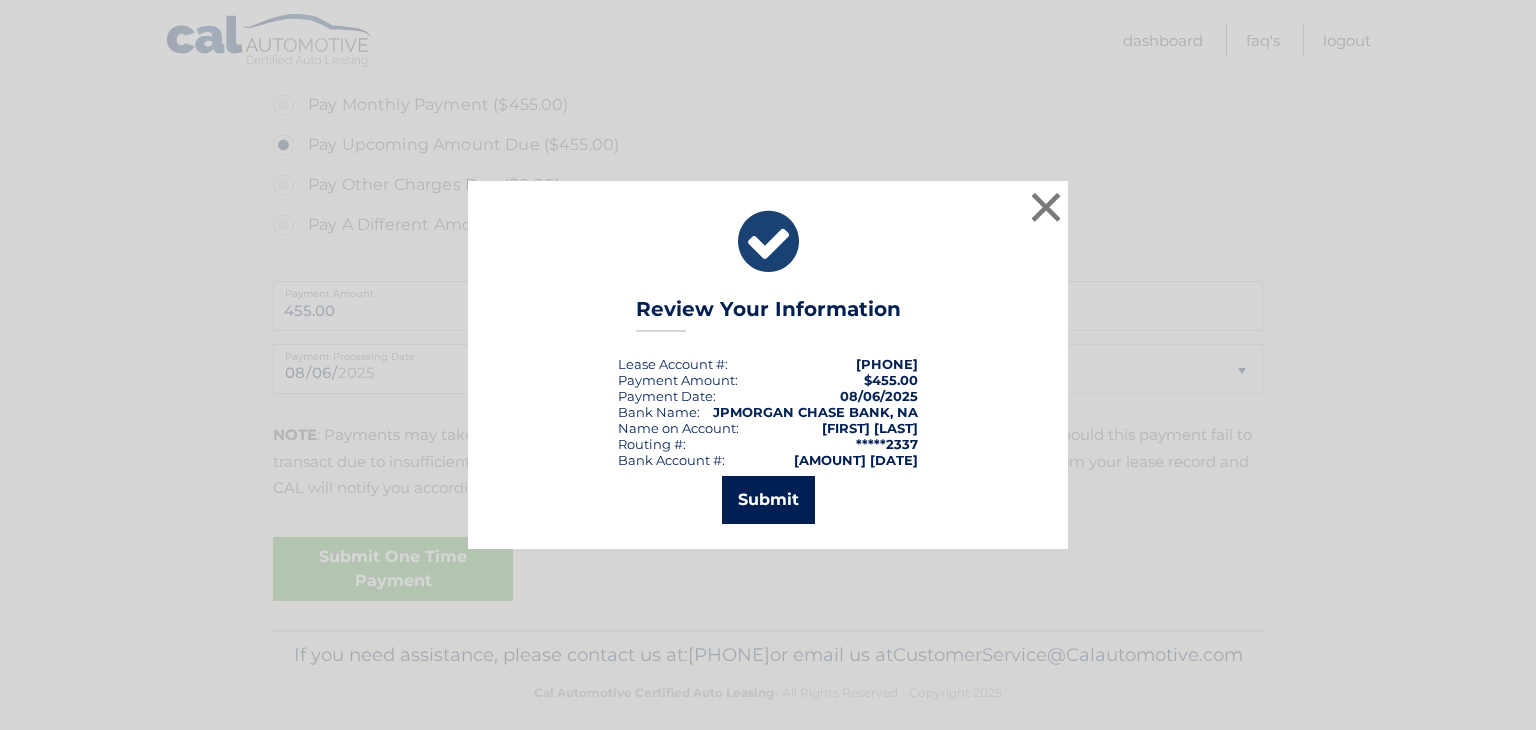 click on "Submit" at bounding box center [768, 500] 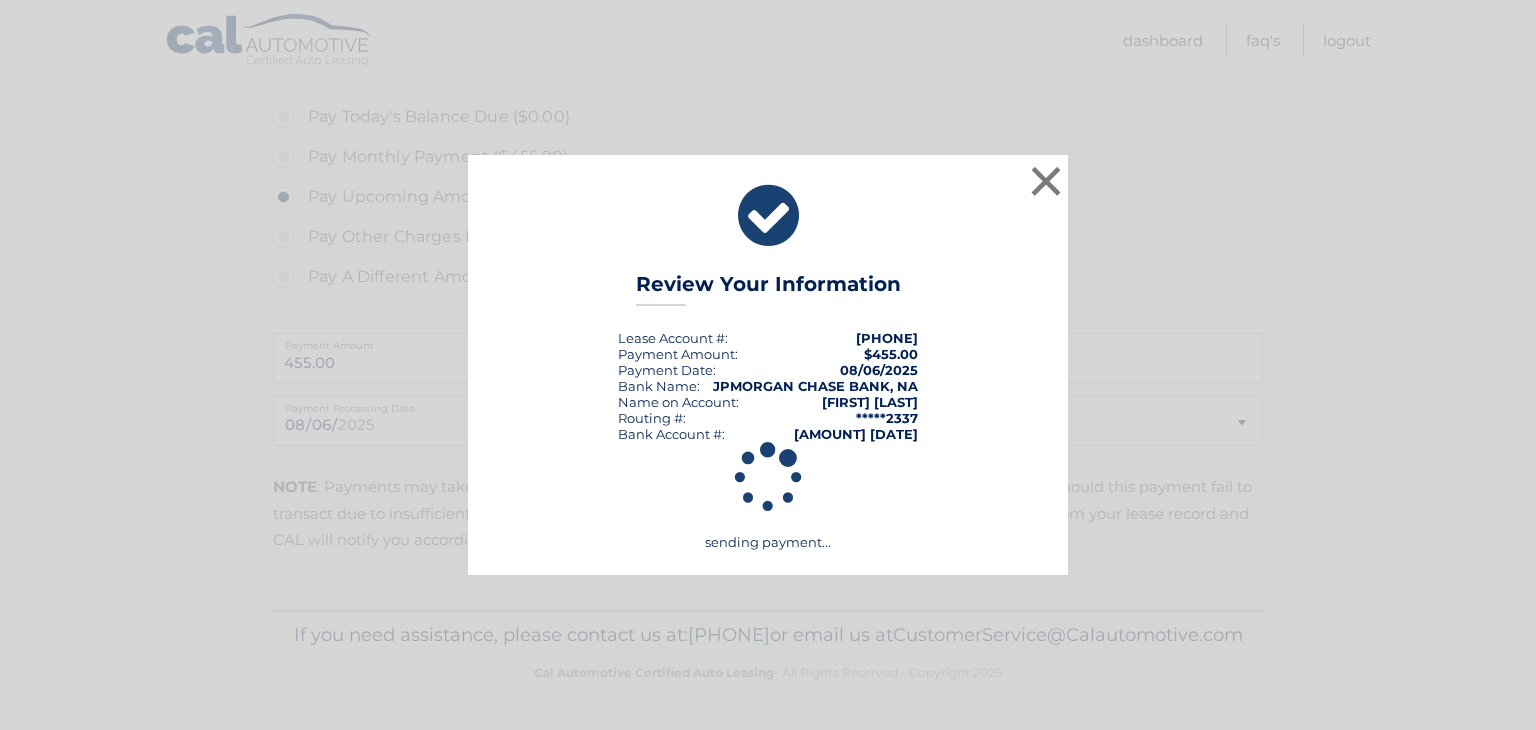 scroll, scrollTop: 626, scrollLeft: 0, axis: vertical 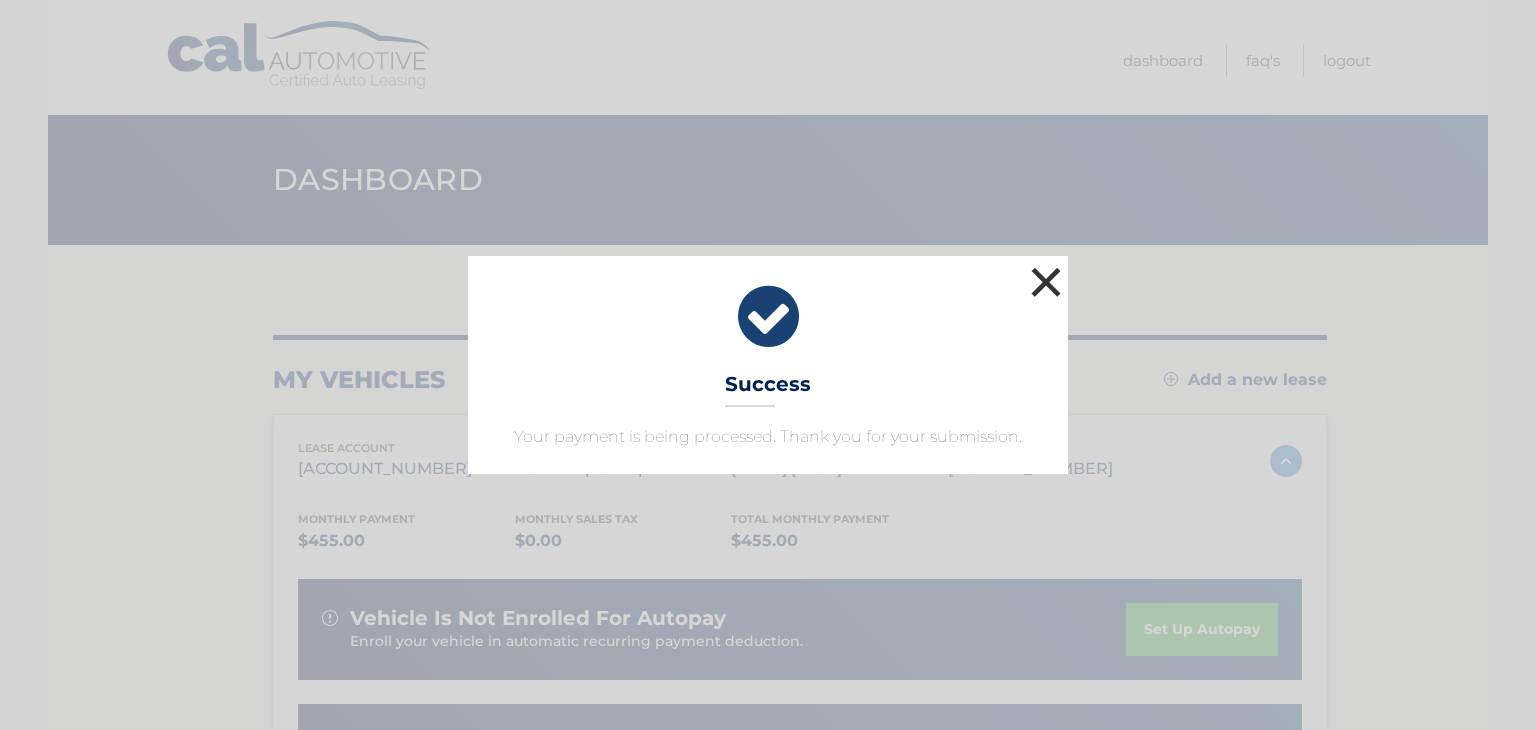 click on "×" at bounding box center (1046, 282) 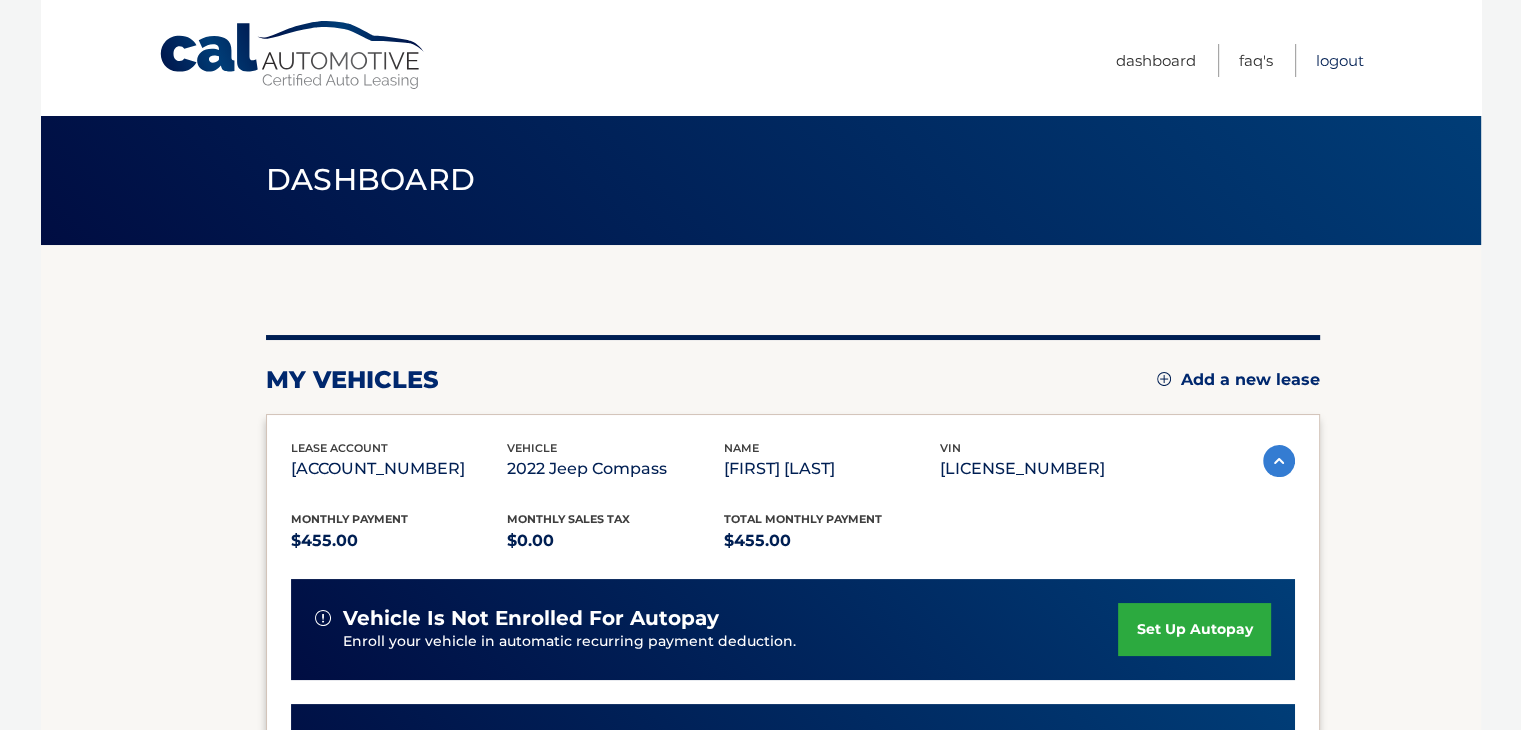 click on "Logout" at bounding box center [1340, 60] 